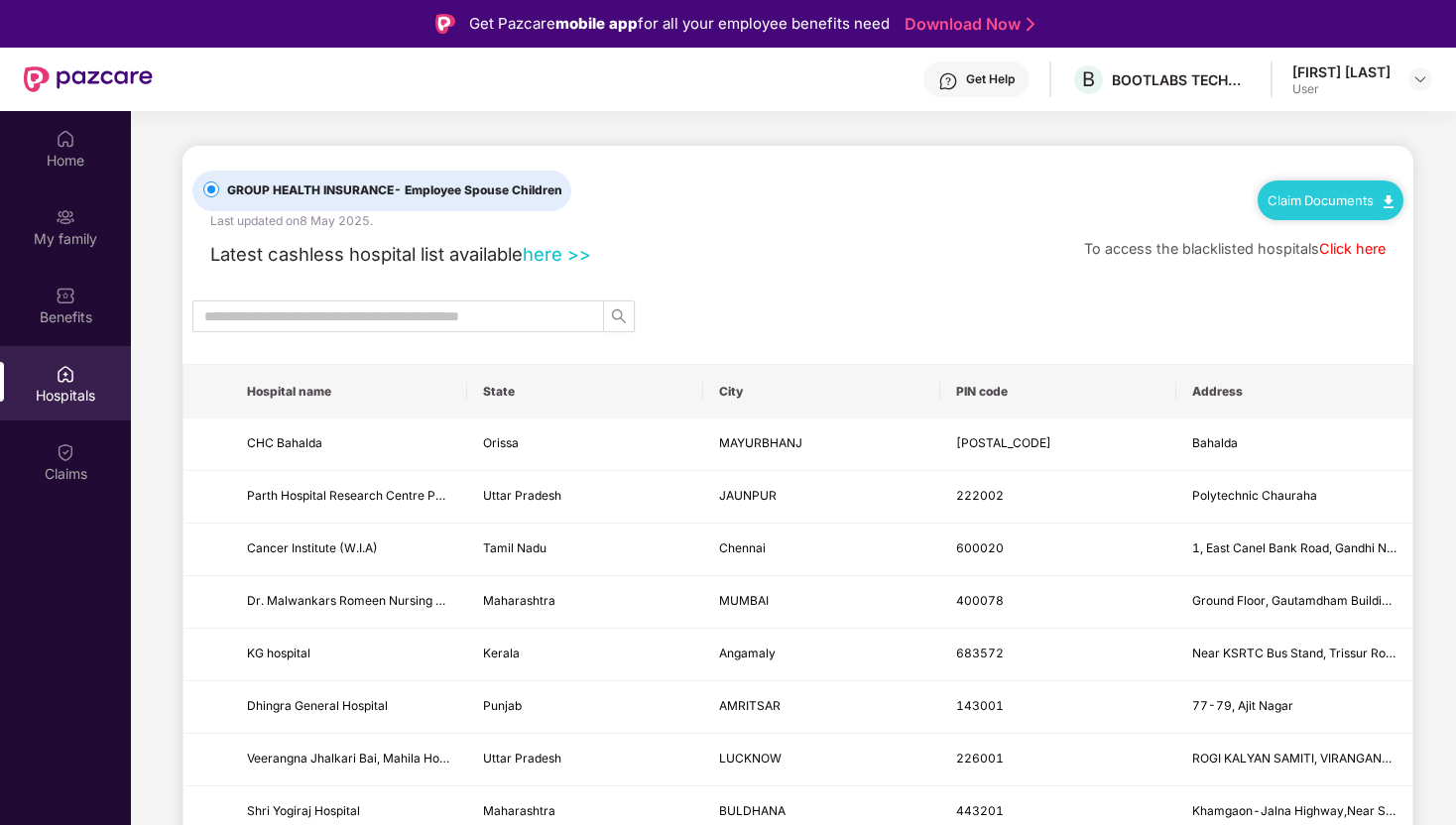 scroll, scrollTop: 0, scrollLeft: 0, axis: both 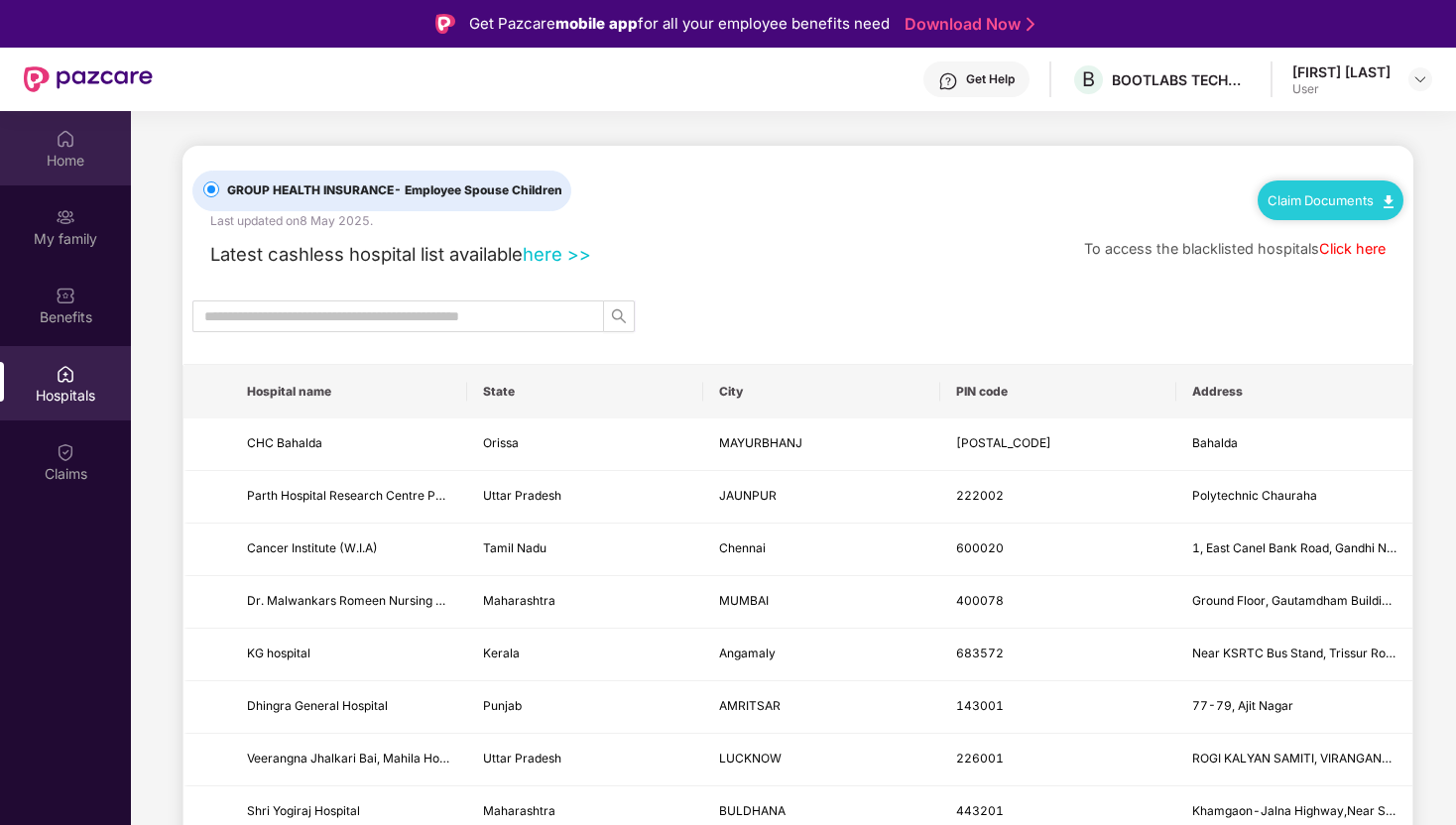 click on "Home" at bounding box center [65, 161] 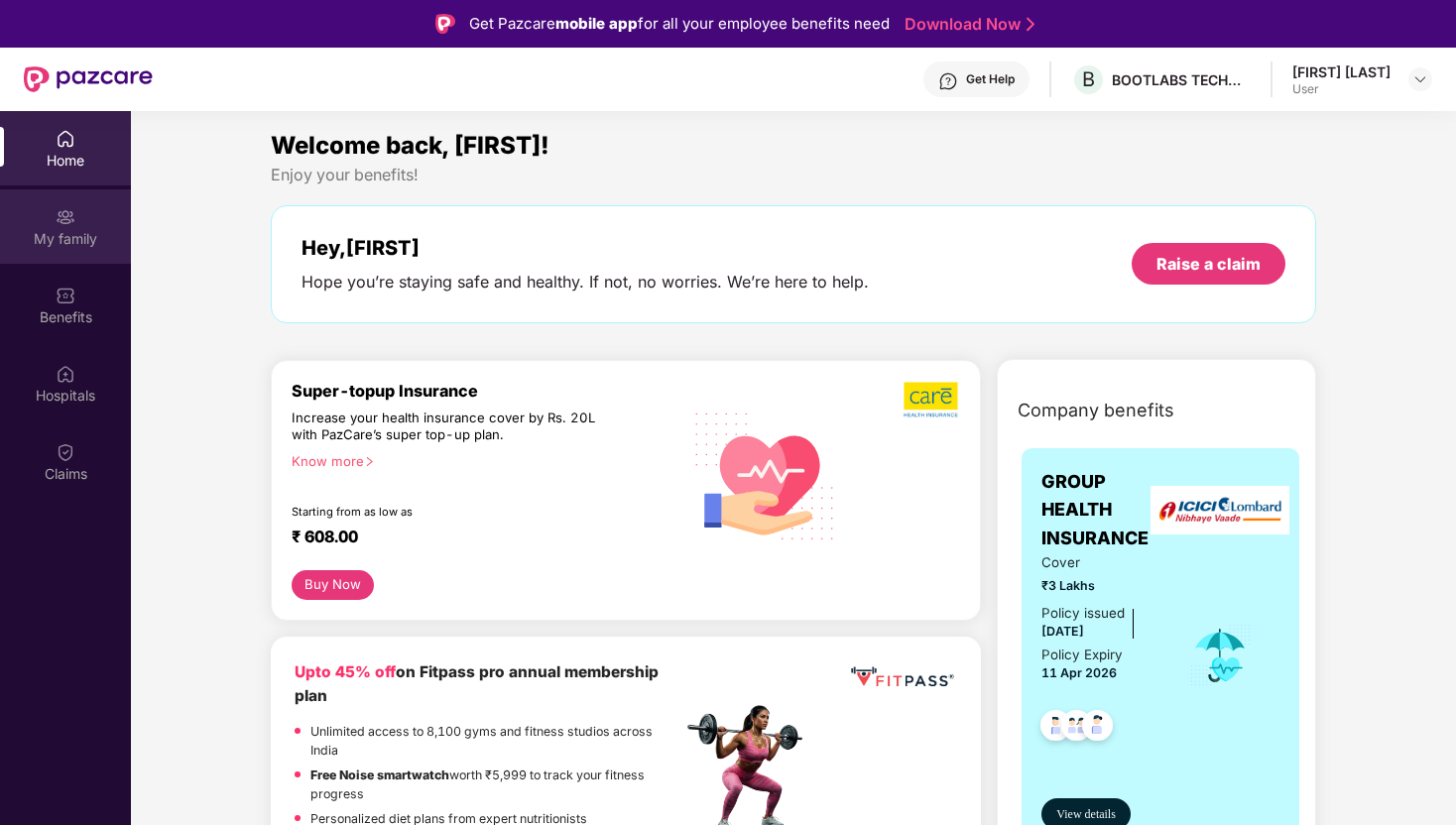click on "My family" at bounding box center [65, 239] 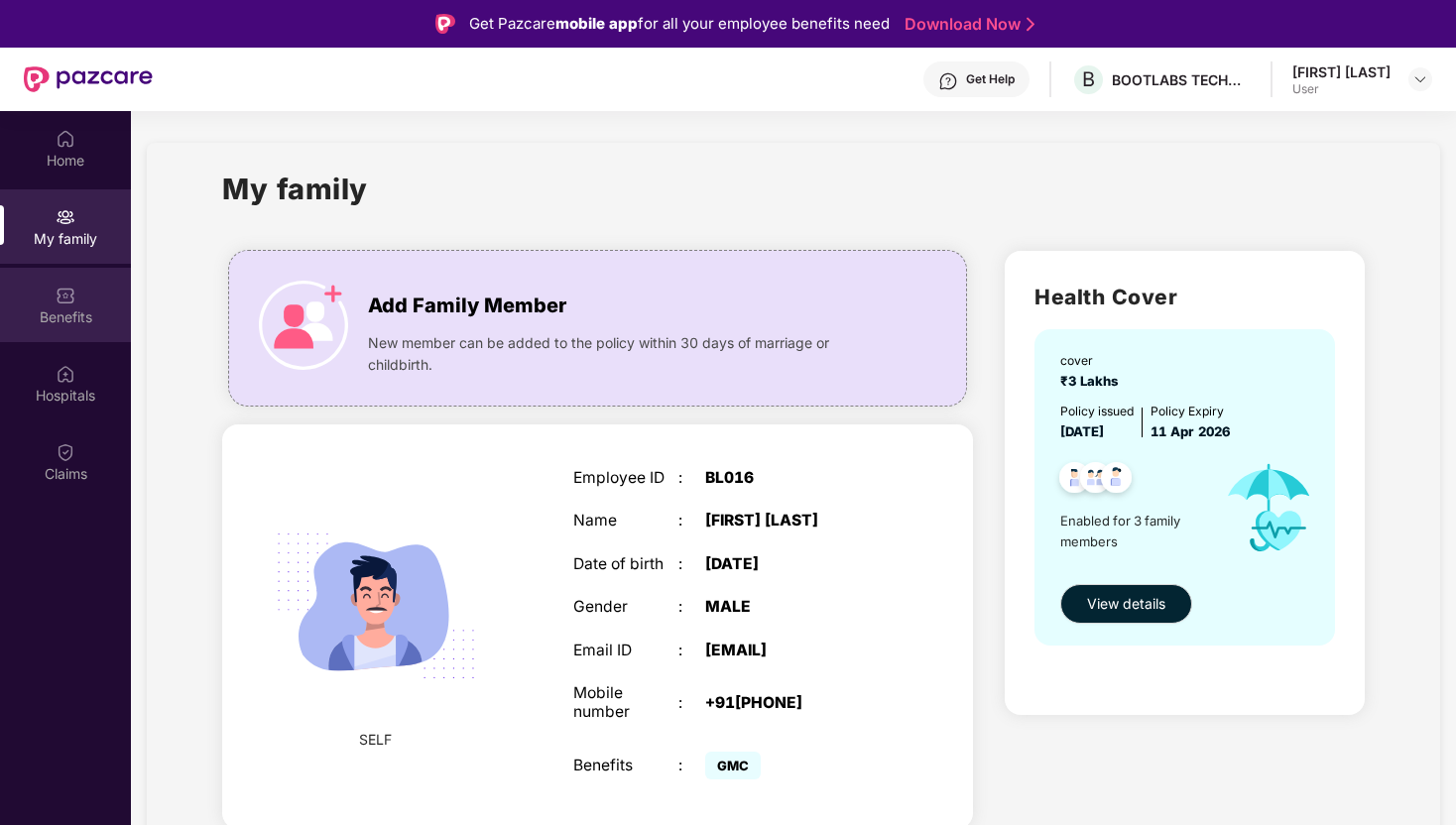 click on "Benefits" at bounding box center [65, 317] 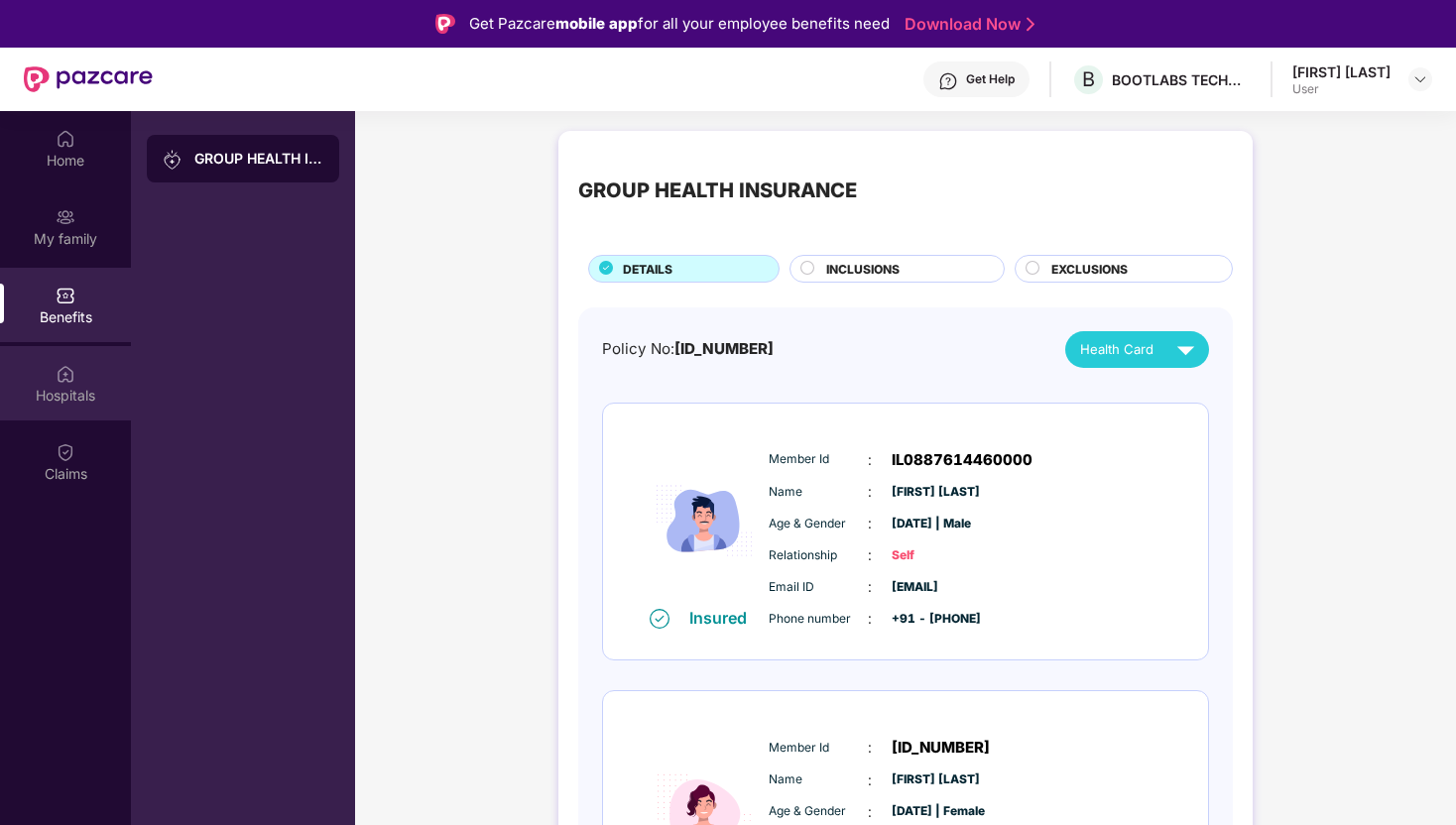 click on "Hospitals" at bounding box center [65, 396] 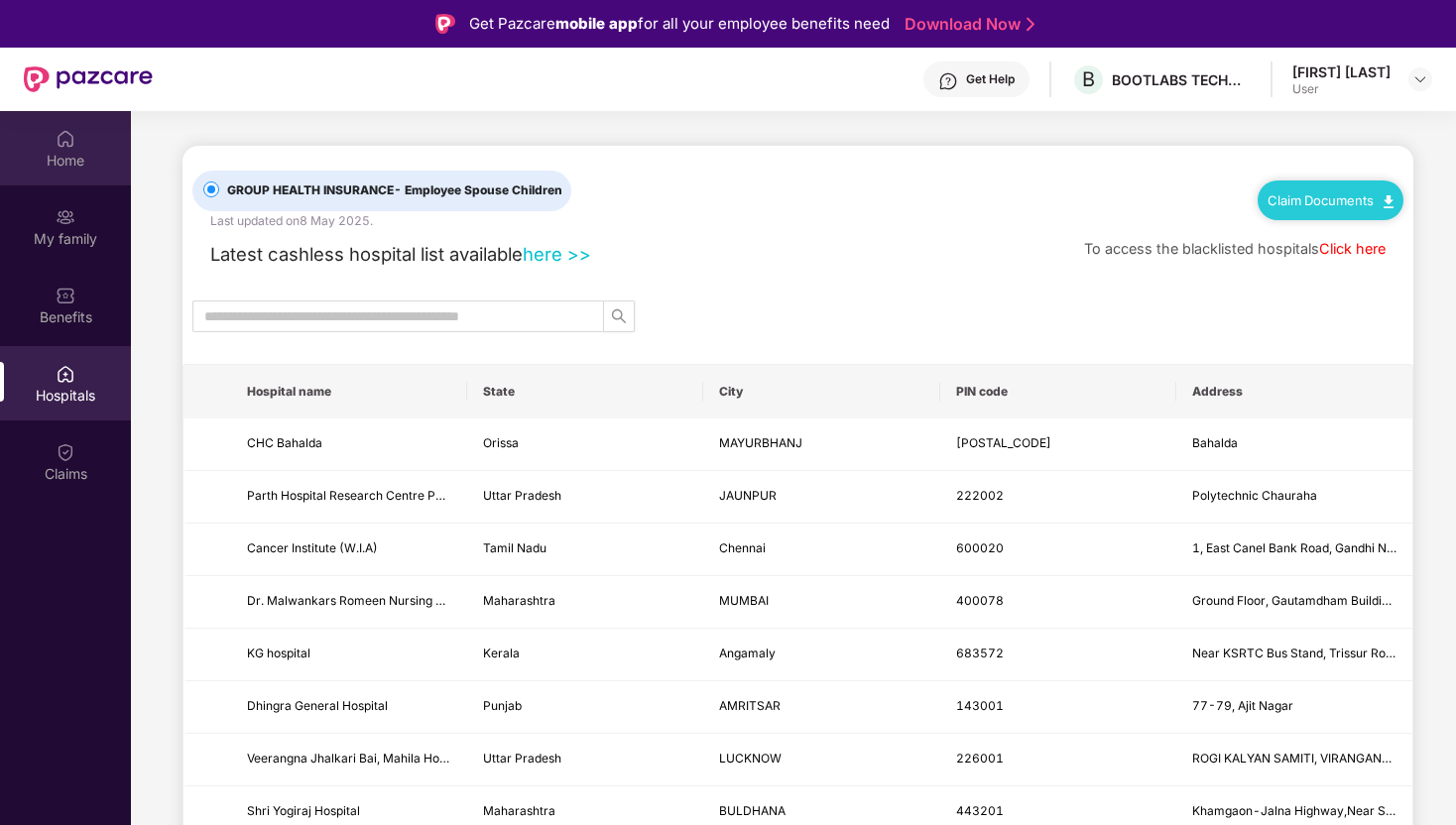 click on "Home" at bounding box center (65, 161) 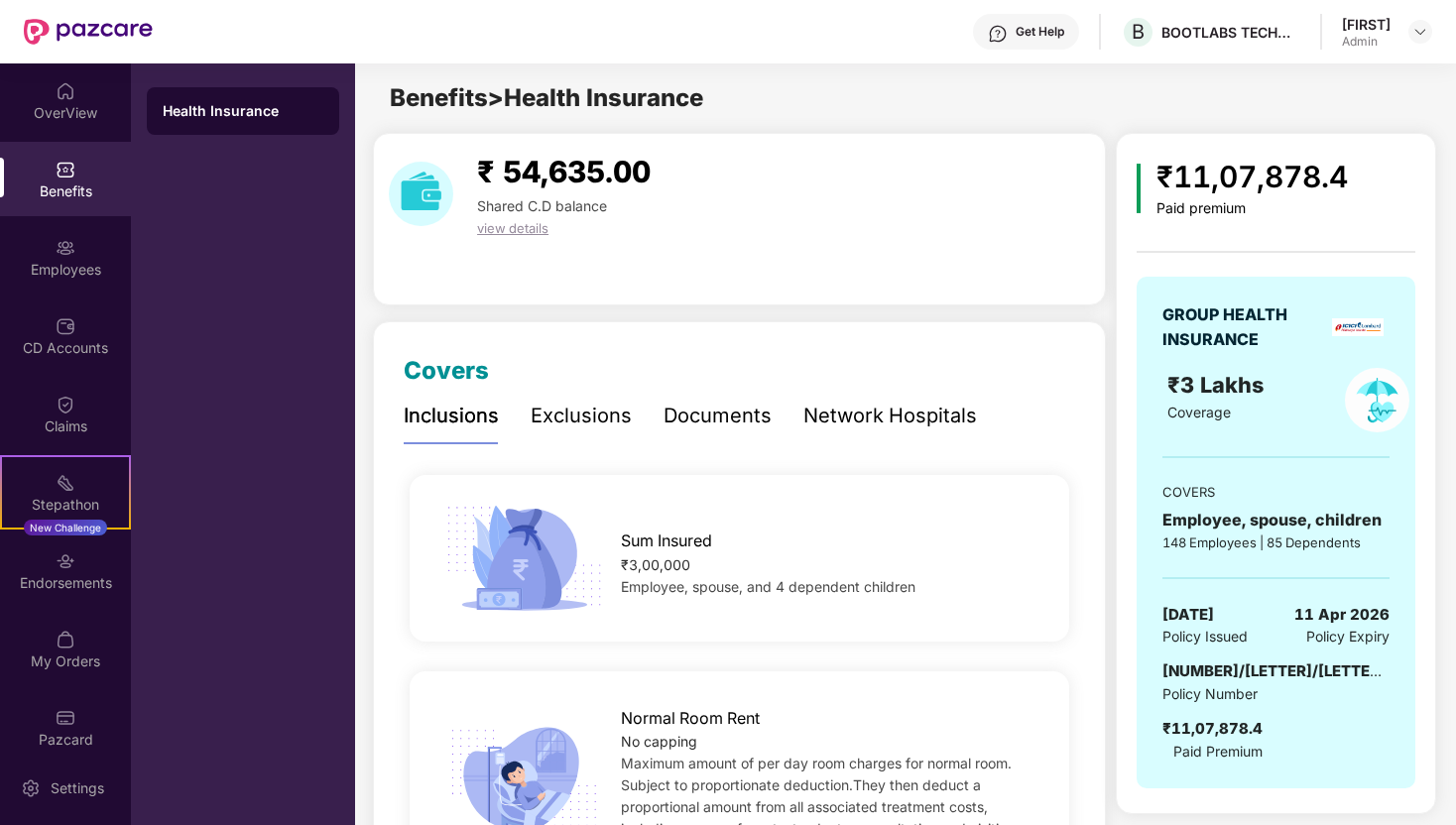 scroll, scrollTop: 0, scrollLeft: 0, axis: both 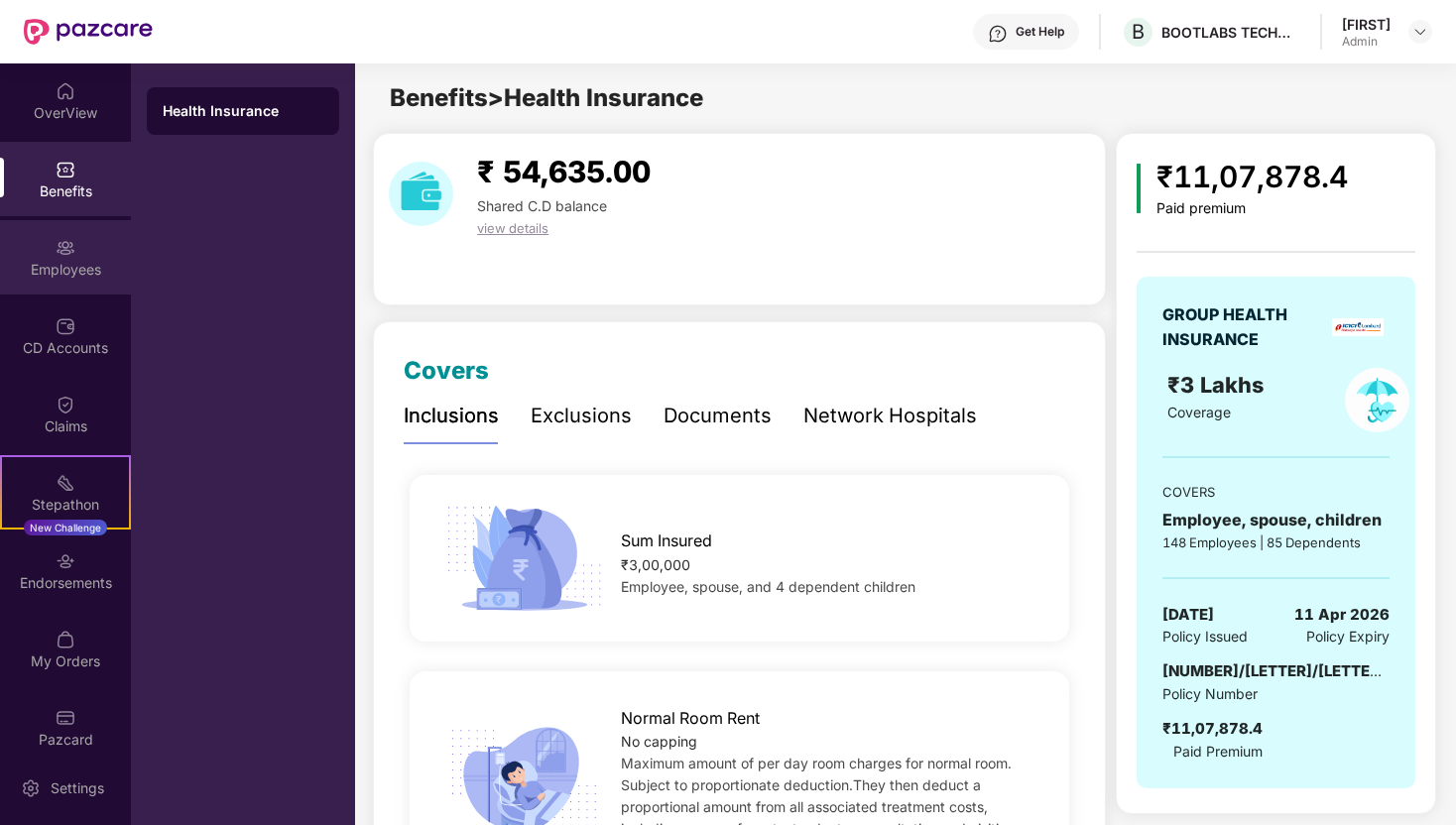 click on "Employees" at bounding box center [65, 270] 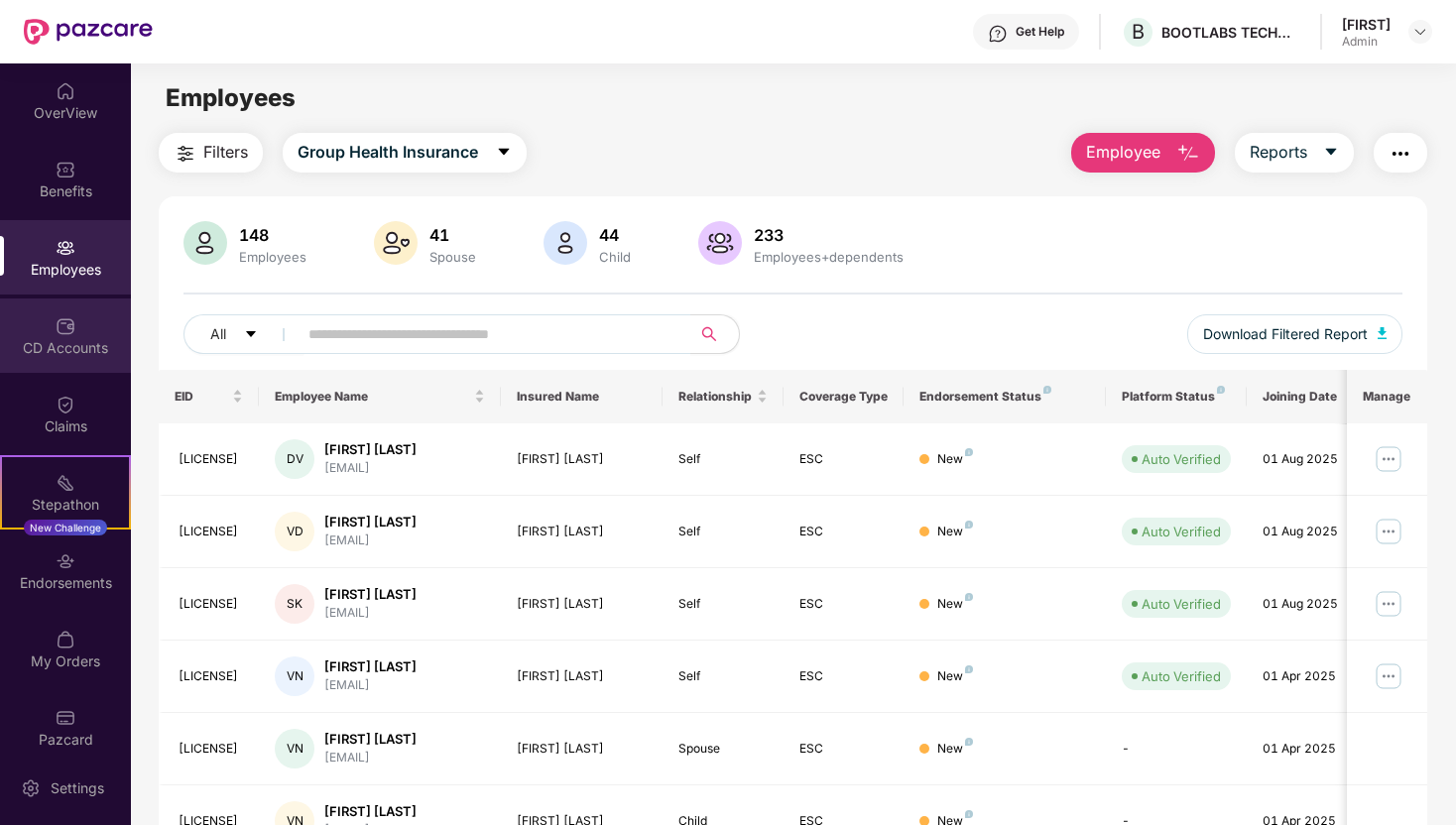 click on "CD Accounts" at bounding box center [65, 348] 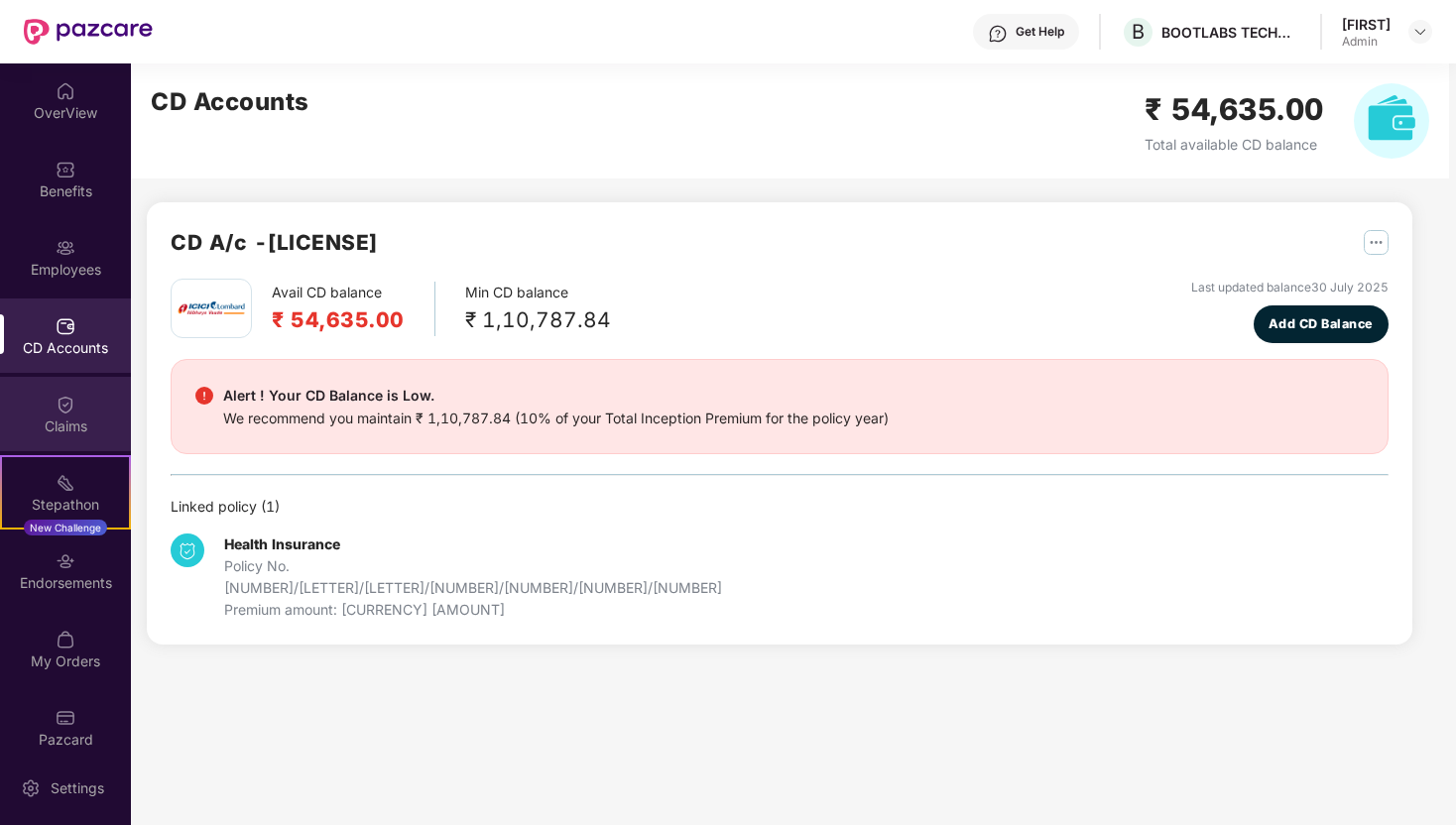 click on "Claims" at bounding box center (65, 413) 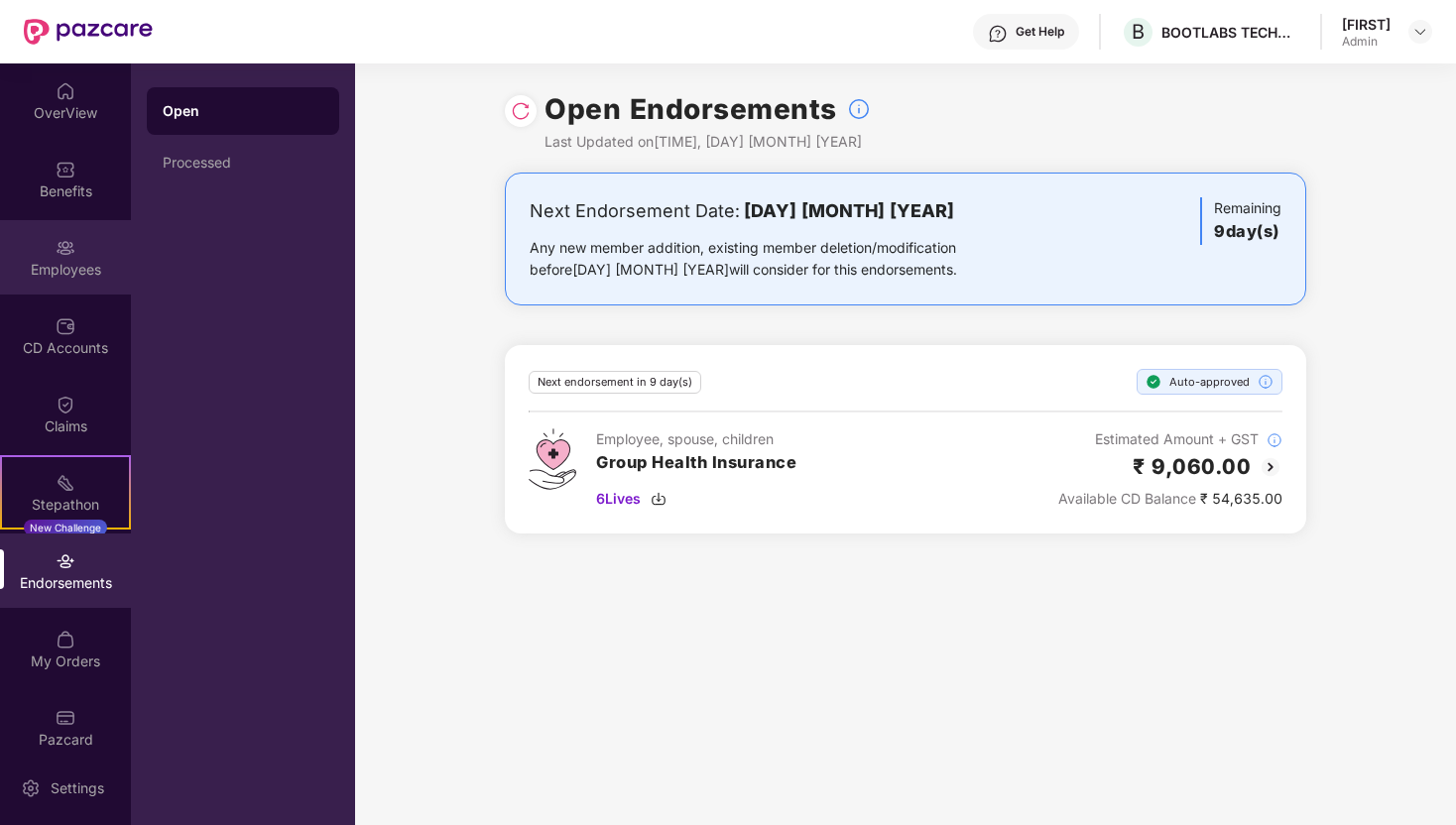 click on "Employees" at bounding box center [65, 270] 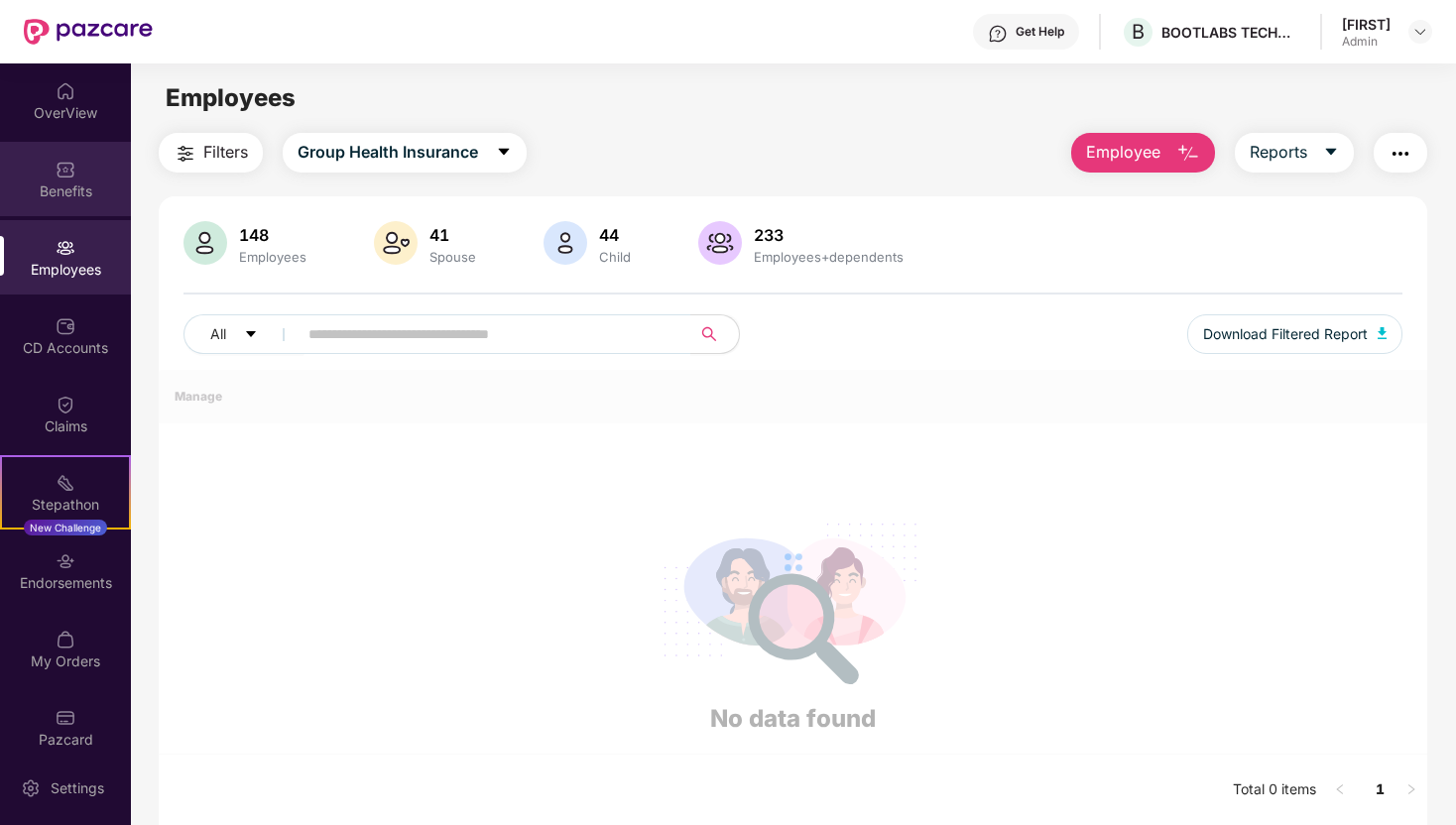 click on "Benefits" at bounding box center (65, 178) 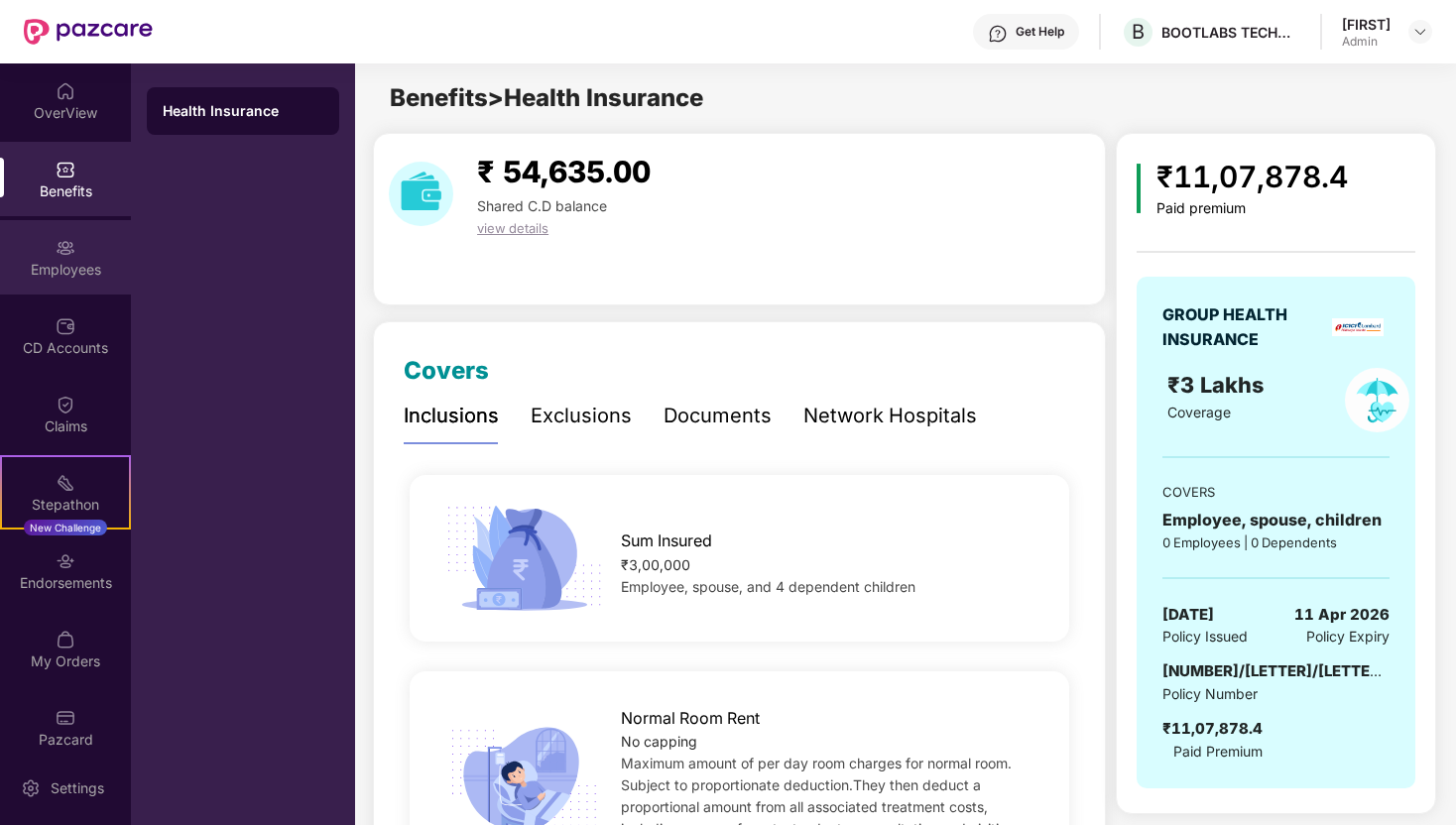 click on "Employees" at bounding box center (65, 257) 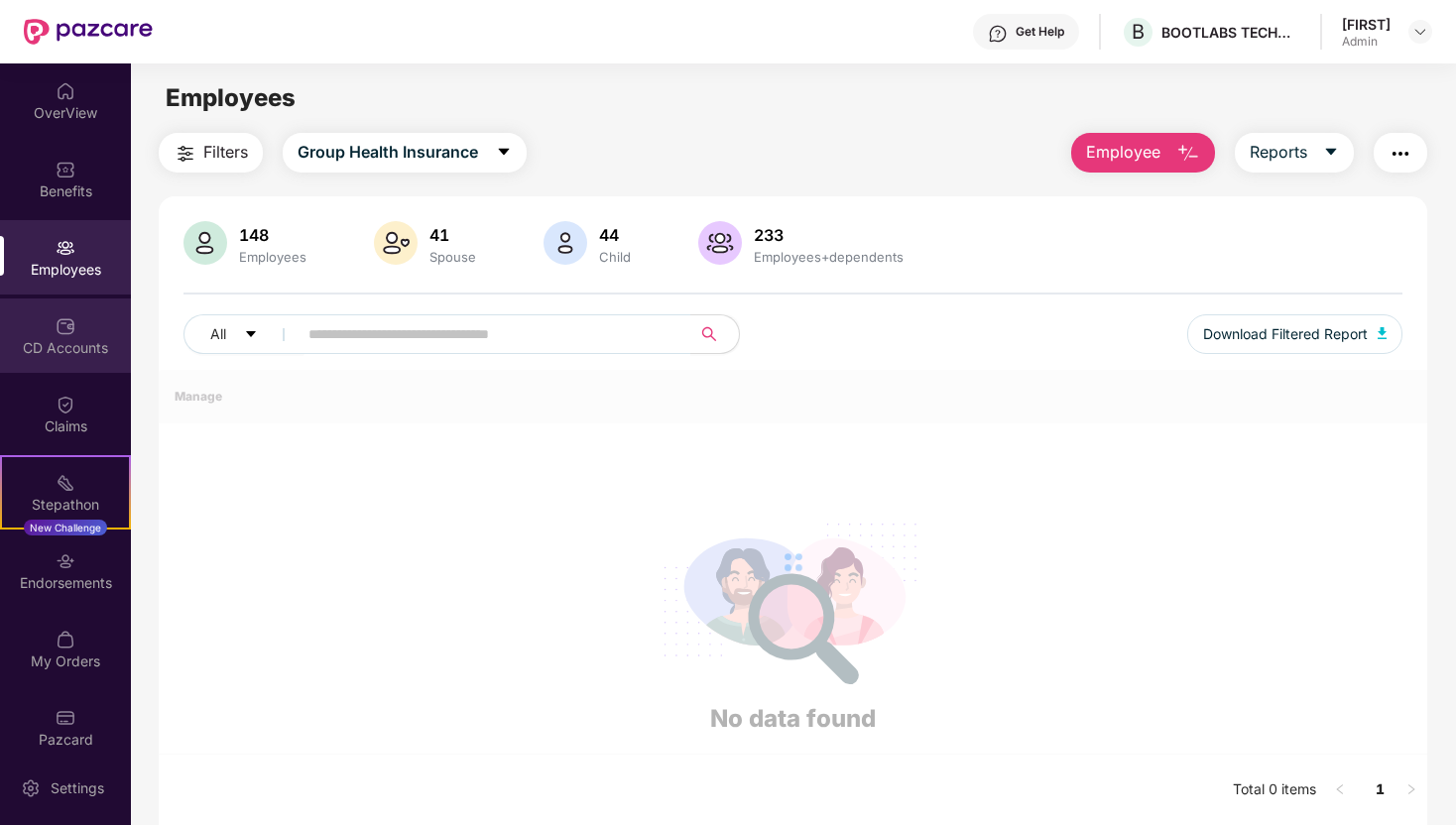 click on "CD Accounts" at bounding box center [65, 335] 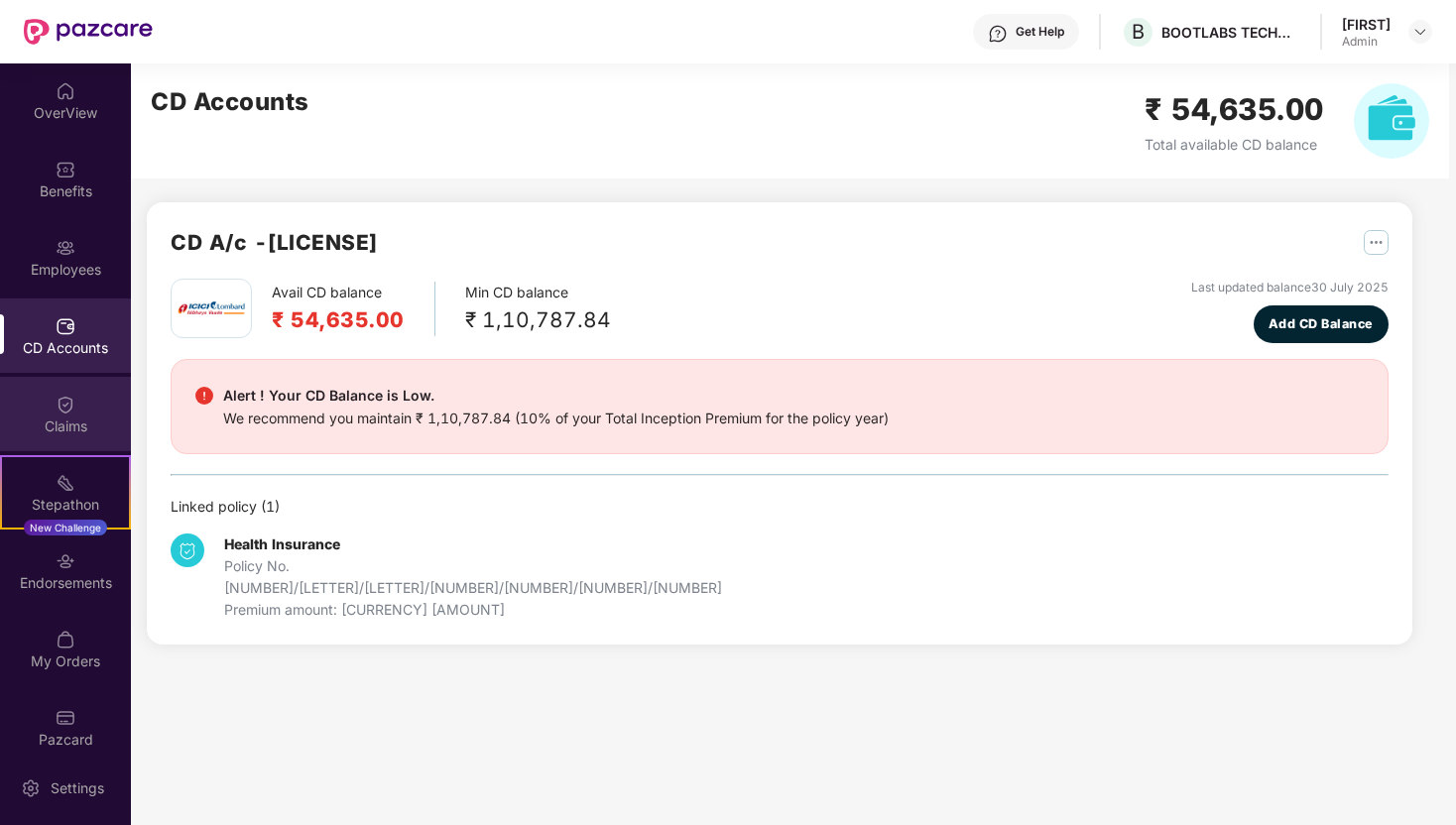 click on "Claims" at bounding box center (65, 426) 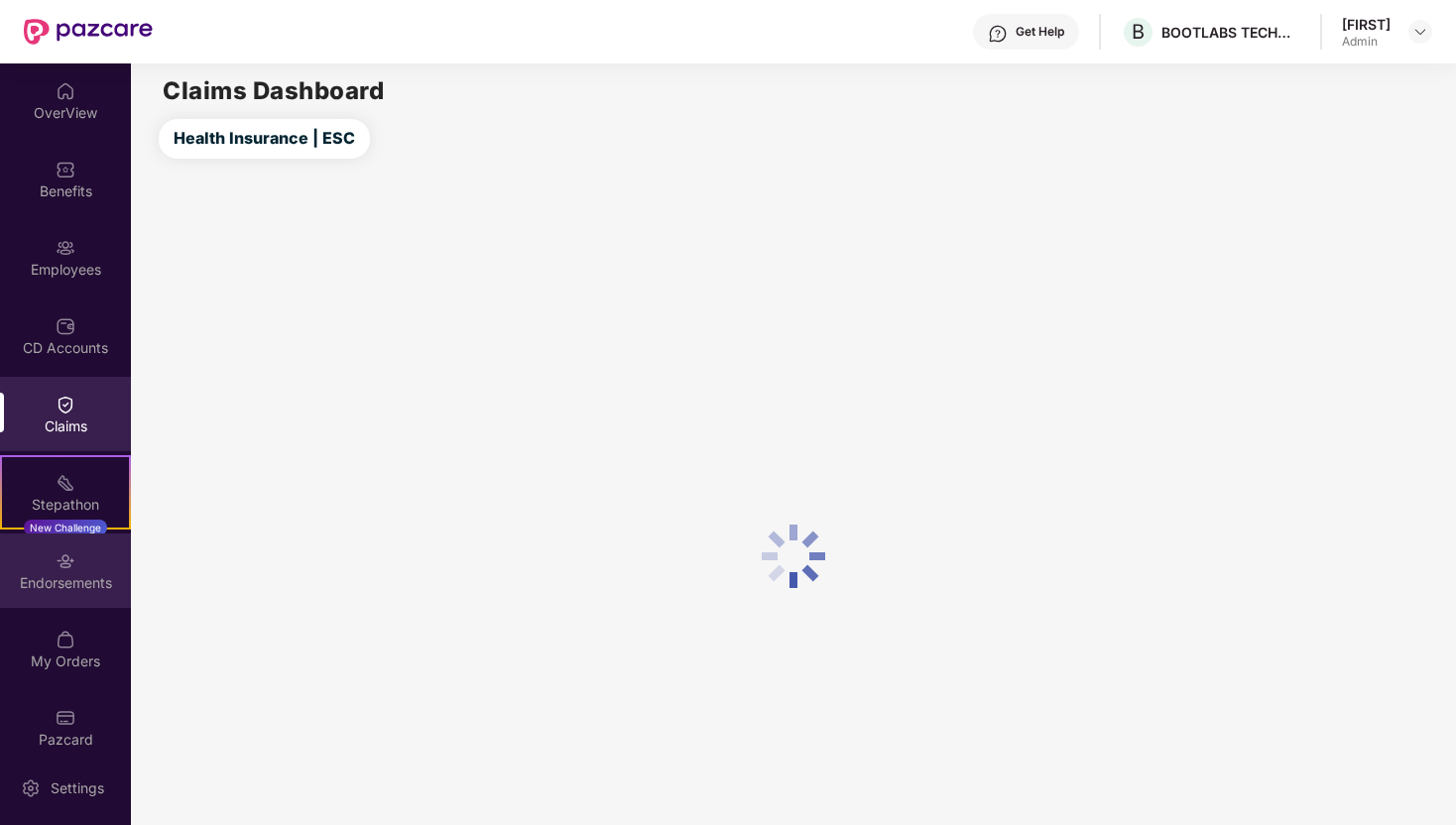 click on "Endorsements" at bounding box center [65, 570] 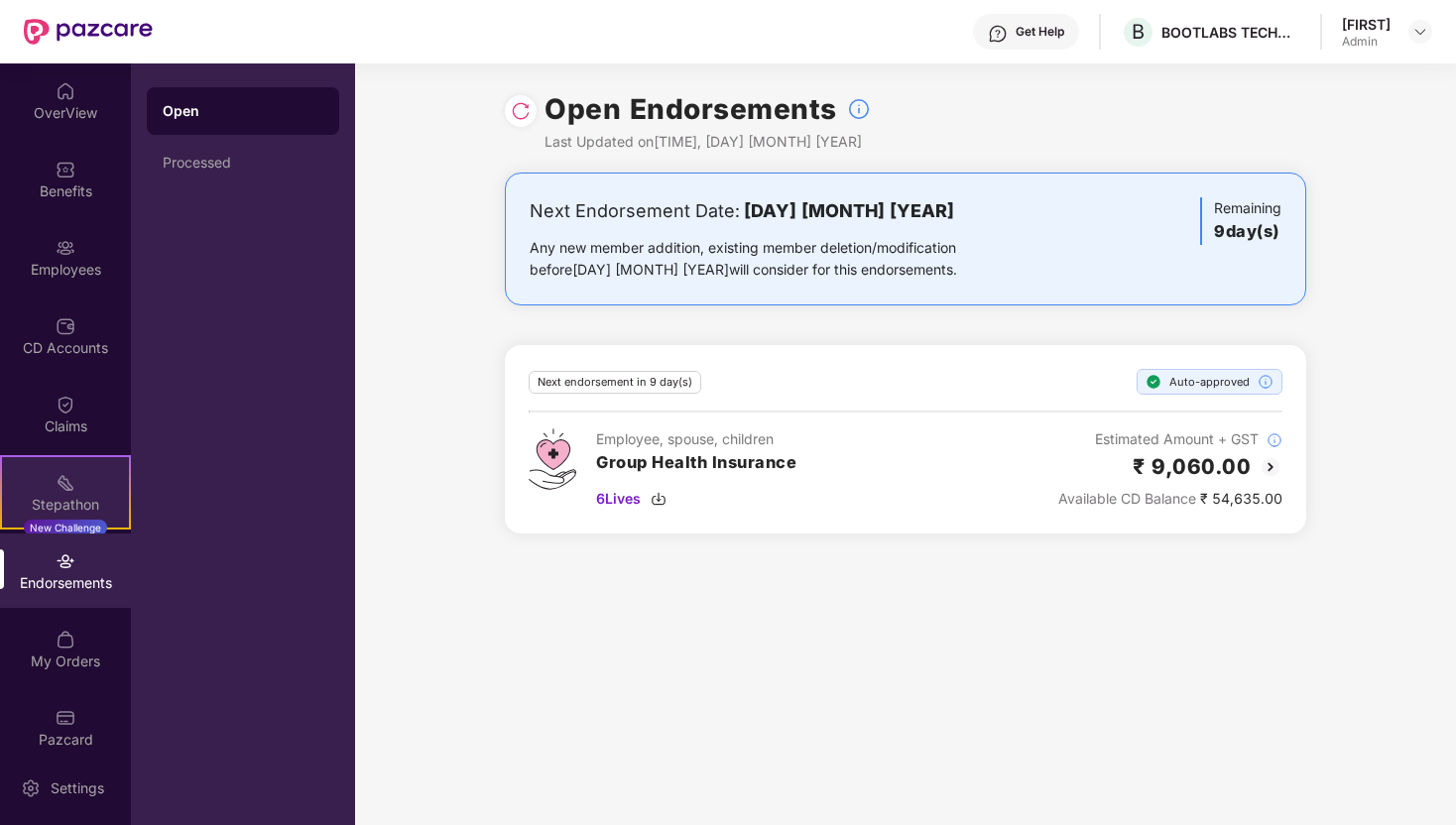 click at bounding box center (65, 483) 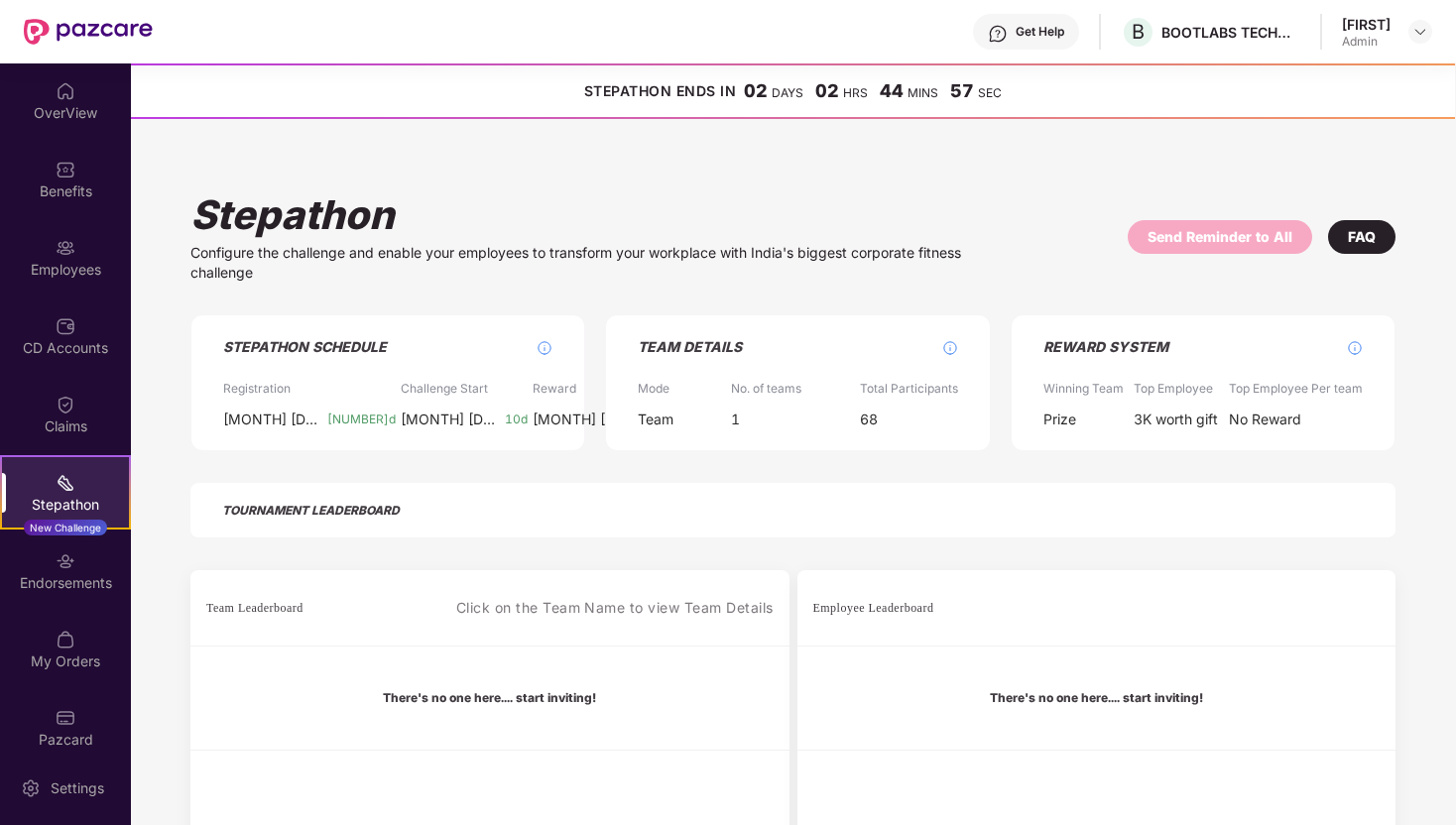 click on "Claims" at bounding box center (65, 426) 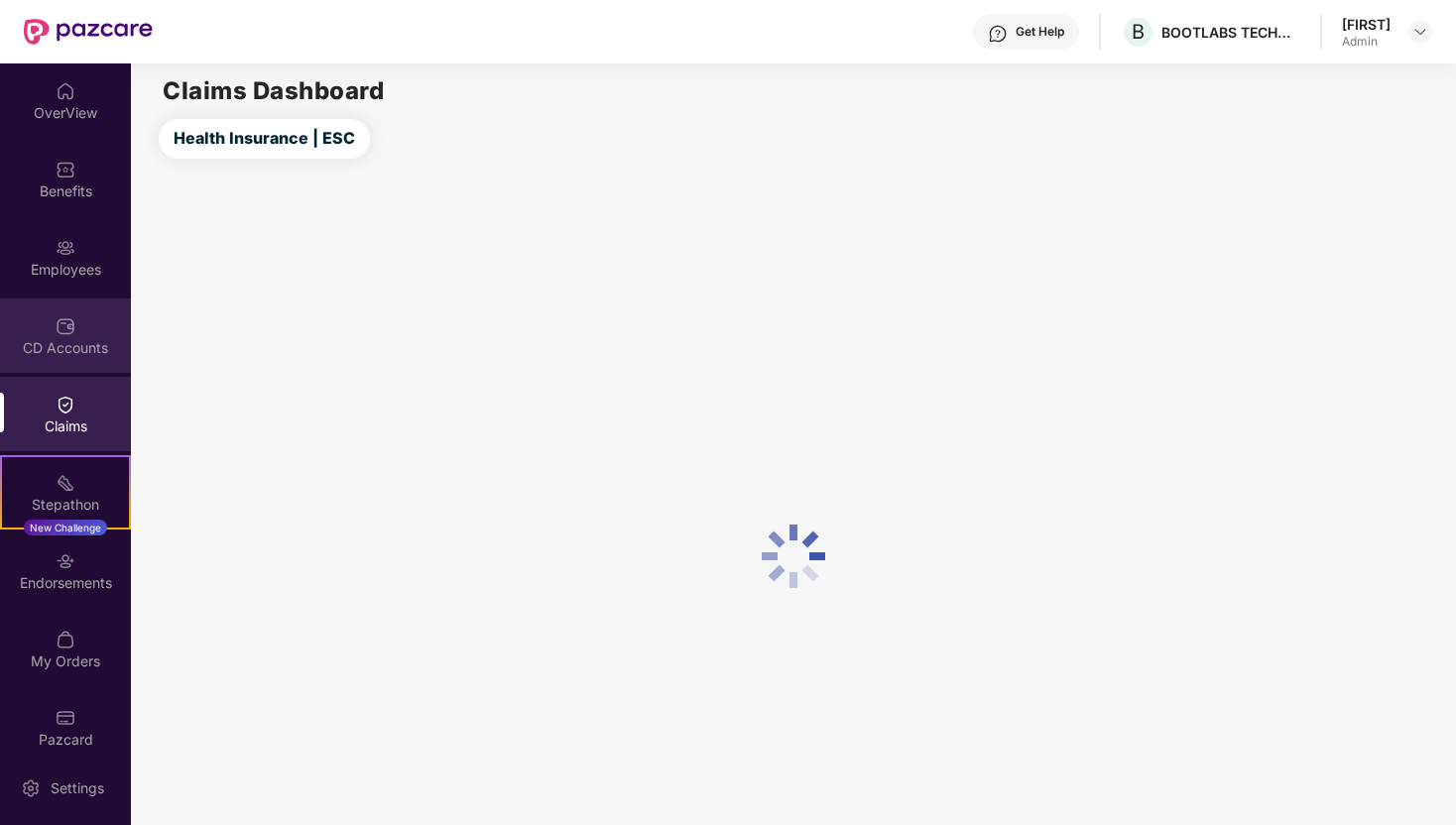 click on "CD Accounts" at bounding box center [65, 335] 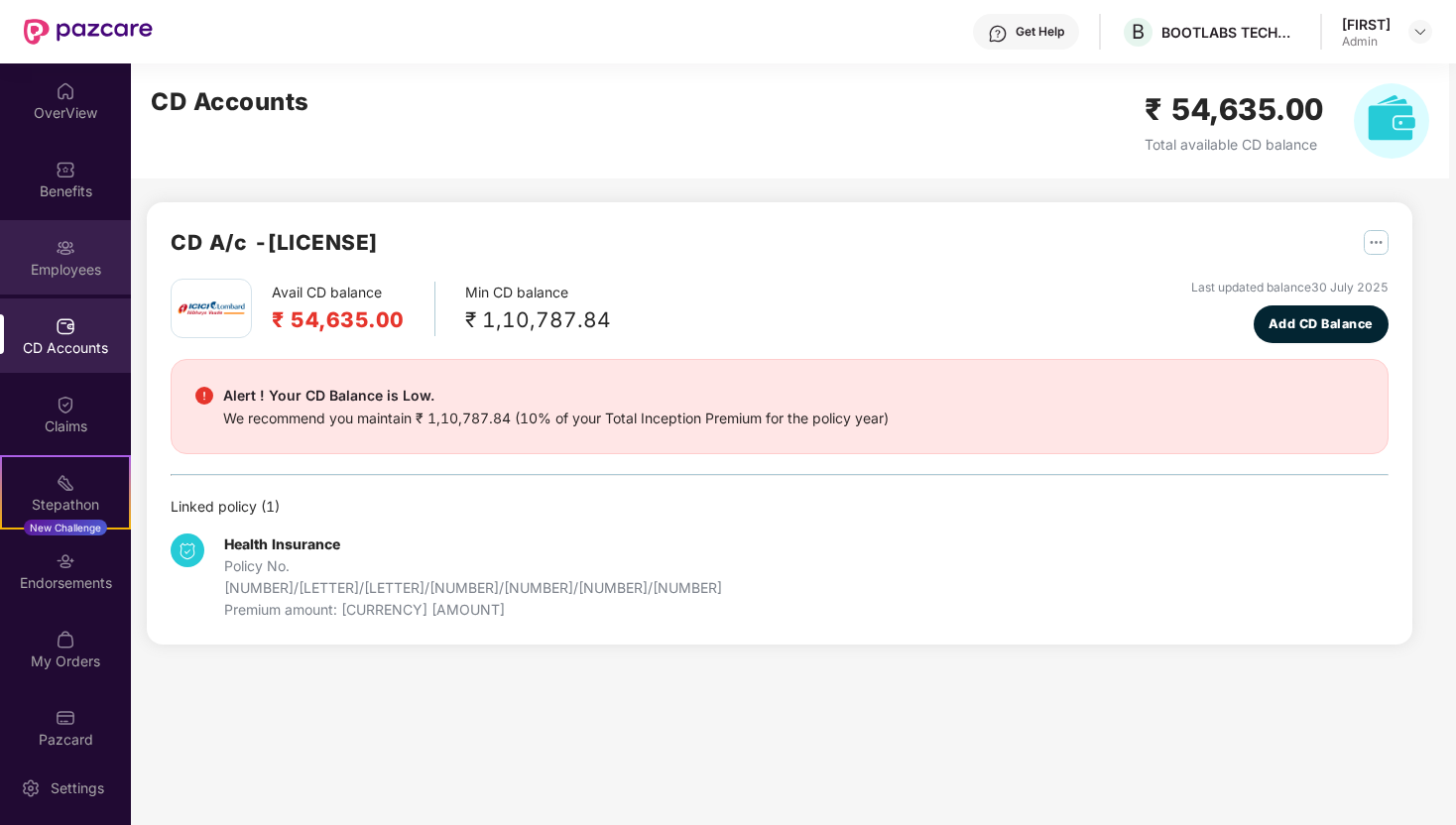 click on "Employees" at bounding box center (65, 270) 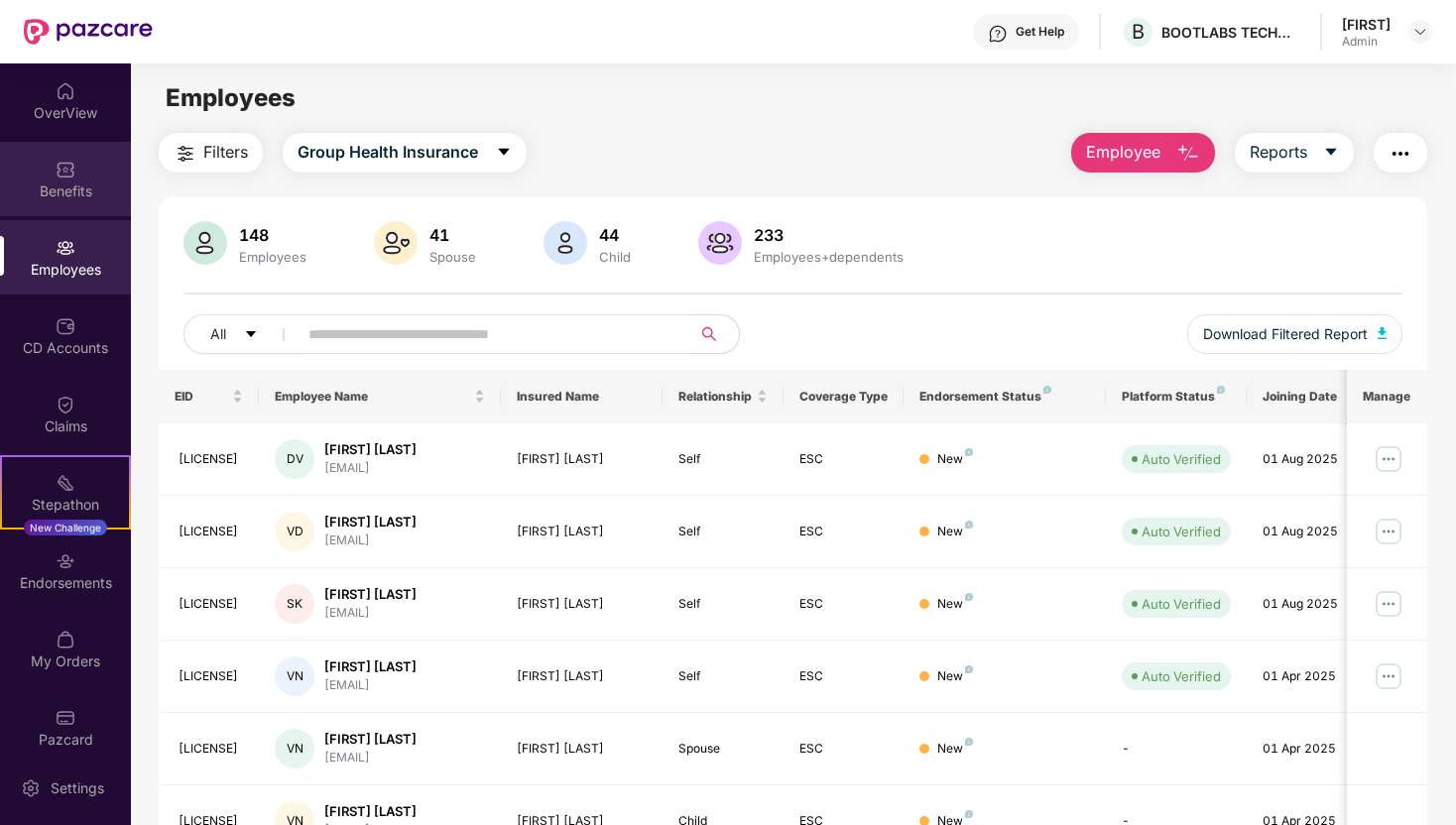 click on "Benefits" at bounding box center [65, 178] 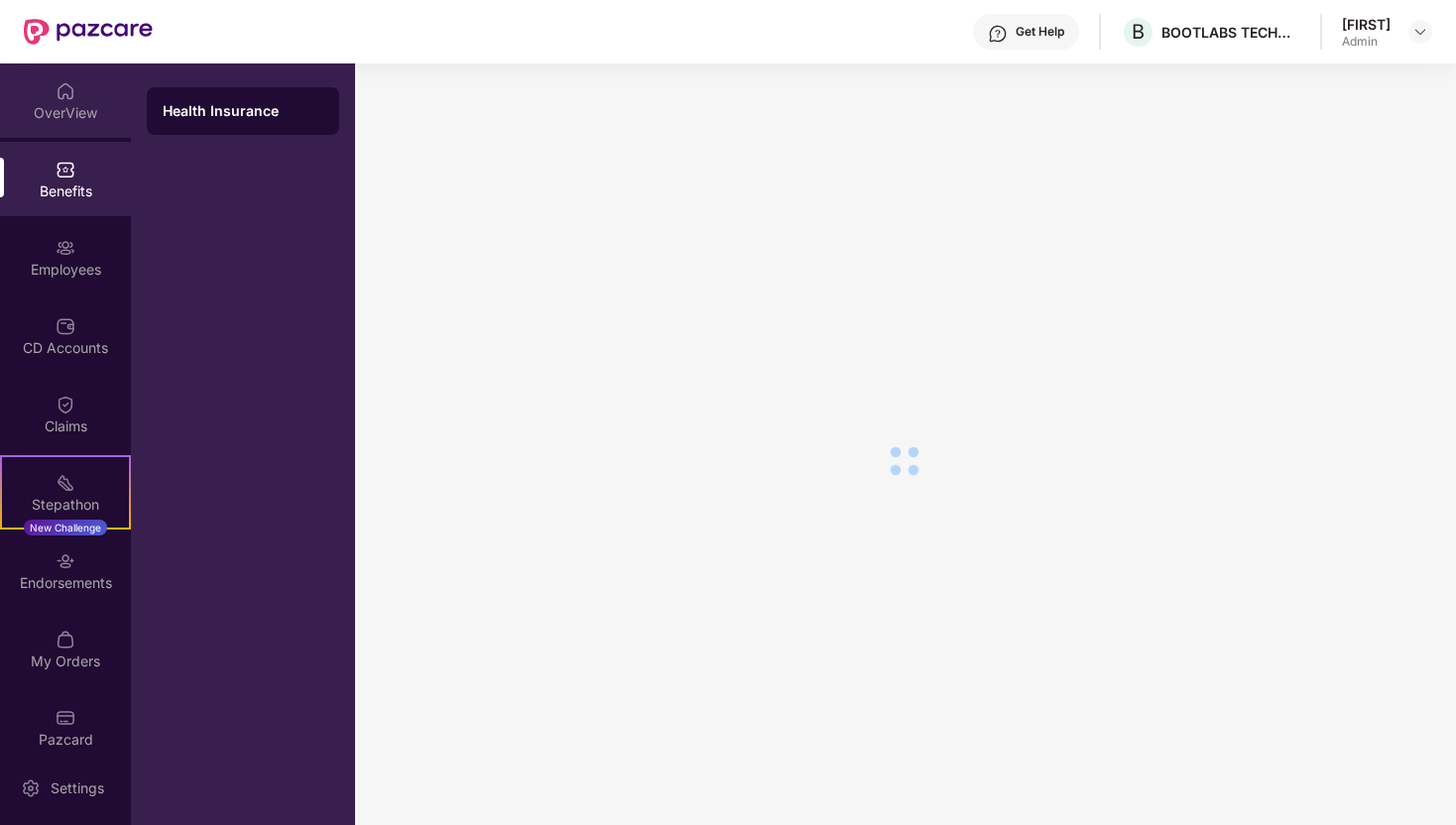 click on "OverView" at bounding box center [65, 113] 